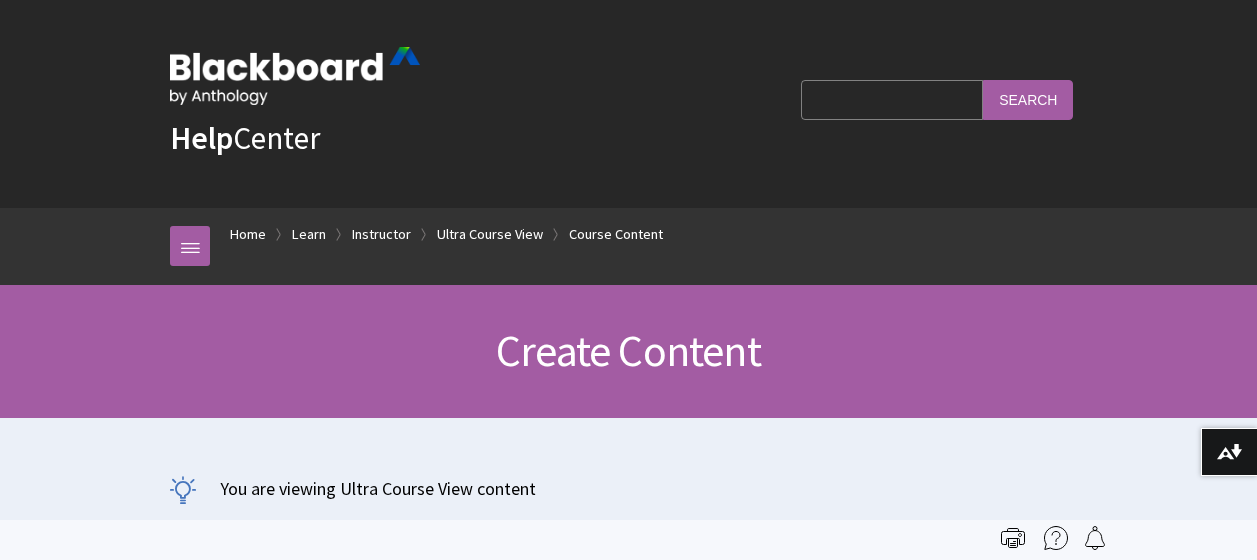 scroll, scrollTop: 0, scrollLeft: 0, axis: both 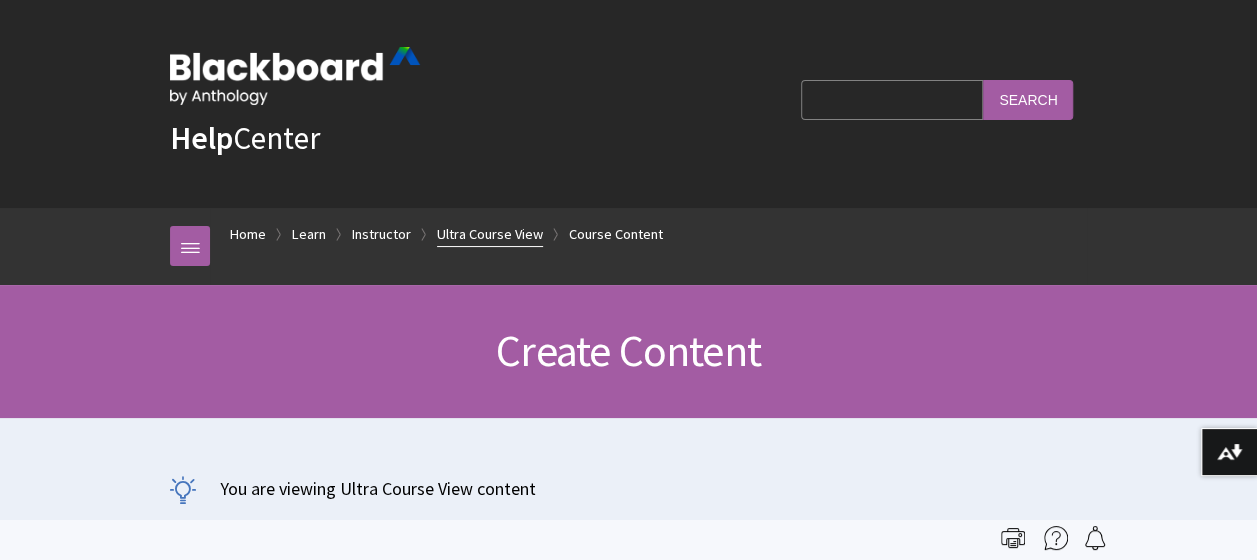 click on "Ultra Course View" at bounding box center (490, 234) 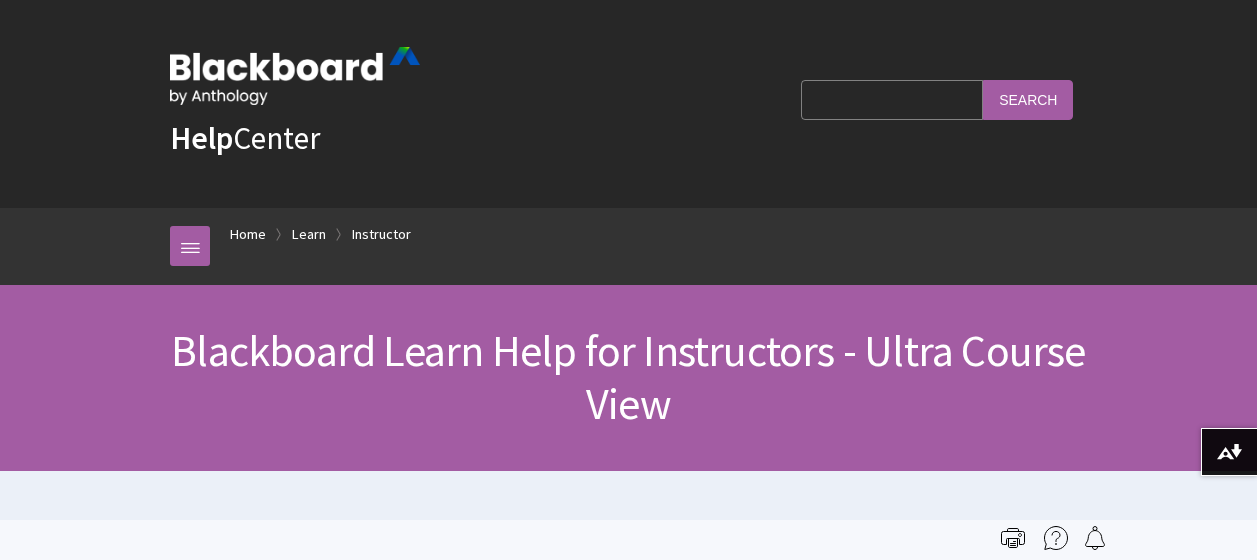 scroll, scrollTop: 0, scrollLeft: 0, axis: both 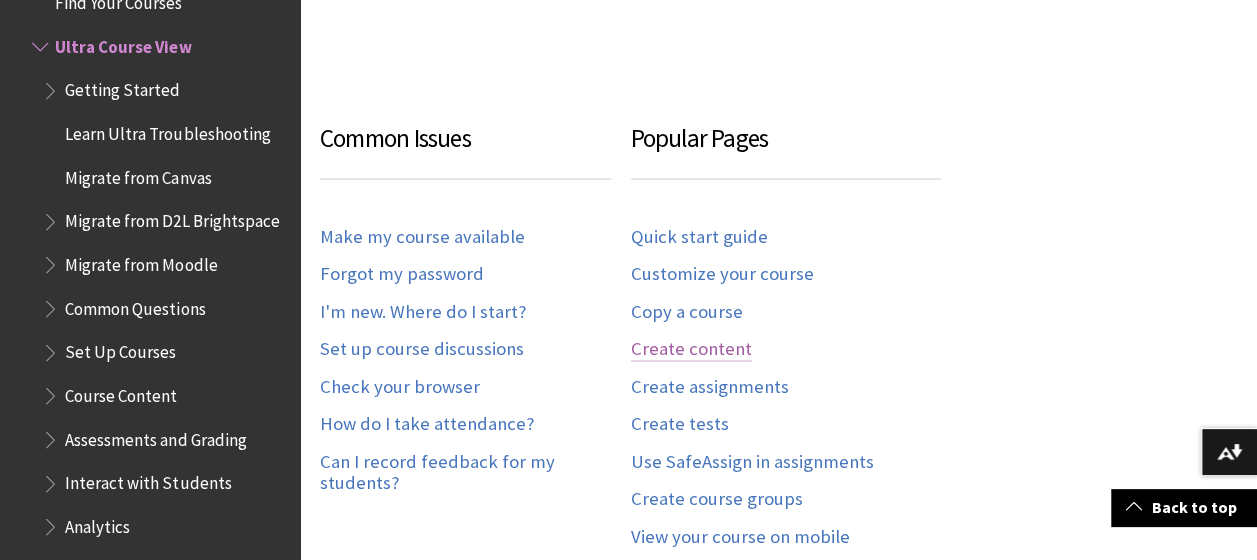 click on "Create content" at bounding box center [691, 349] 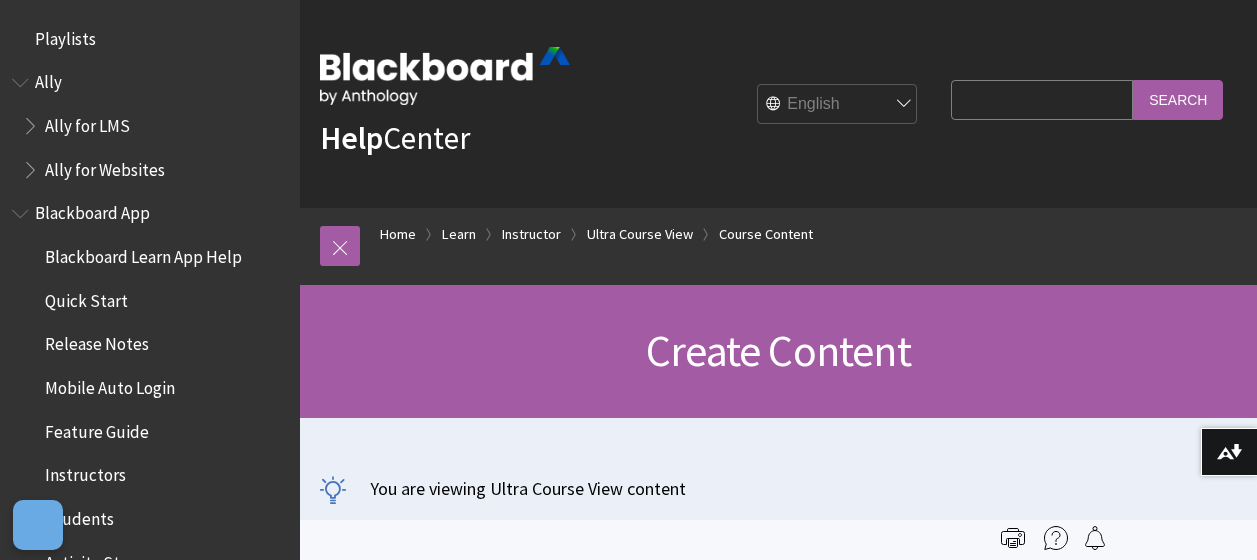 scroll, scrollTop: 0, scrollLeft: 0, axis: both 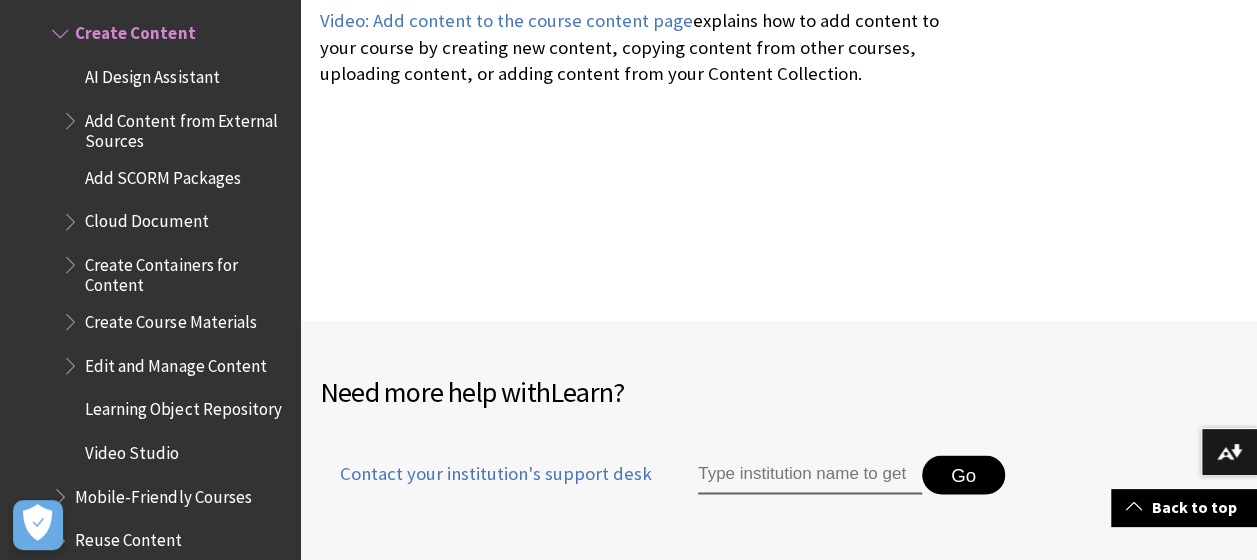 click on "Watch a video about adding content The following narrated video provides a visual and auditory representation of some of the information included on this page. For a detailed description of what is portrayed in the video,  open the video on Vimeo , navigate to  More actions , and select  Open transcript .  Video: Add content to the course content page  explains how to add content to your course by creating new content, copying content from other courses, uploading content, or adding content from your Content Collection." at bounding box center (630, 102) 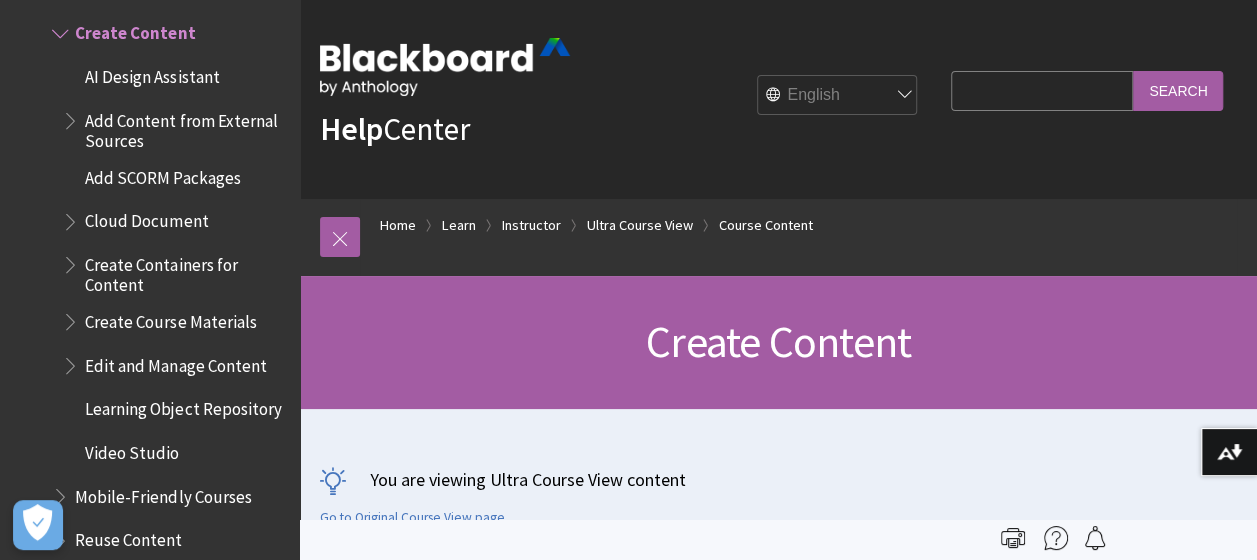 scroll, scrollTop: 0, scrollLeft: 0, axis: both 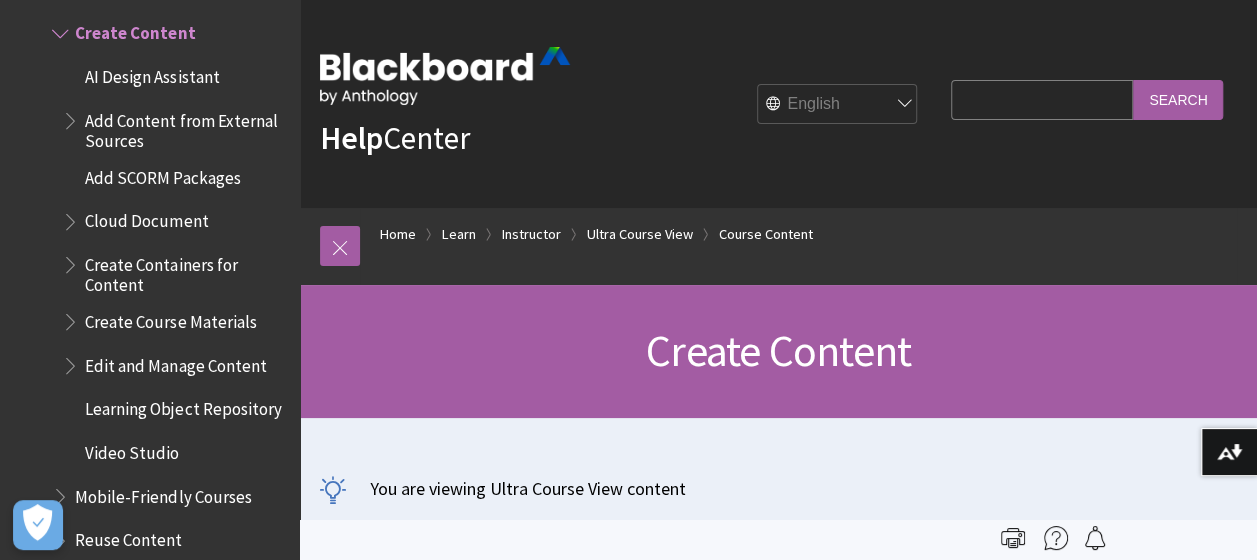 click on "Create Course Materials" at bounding box center [170, 318] 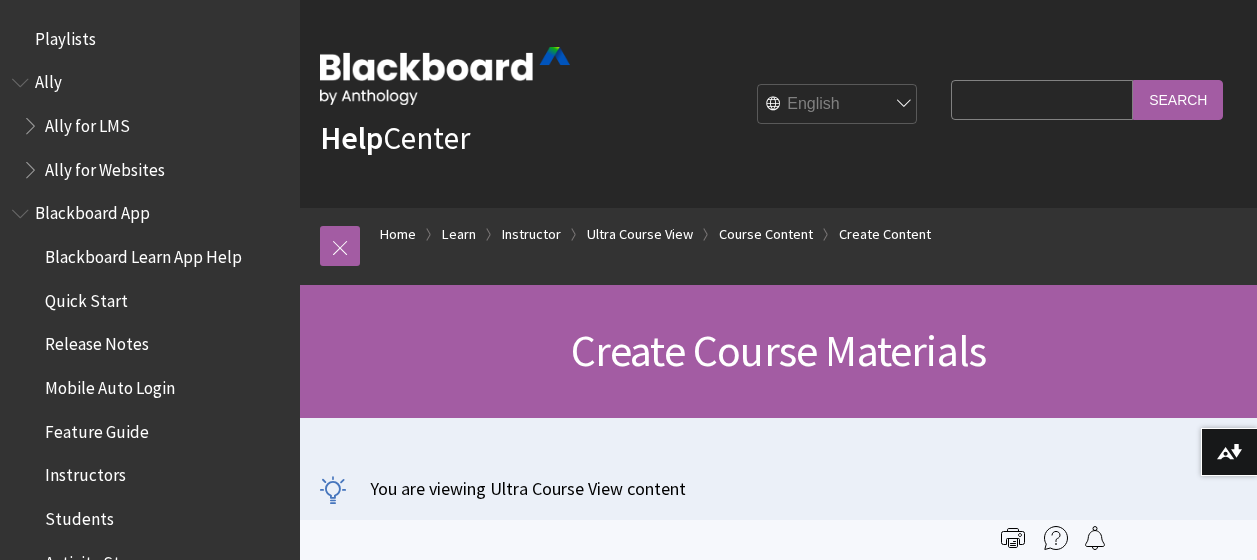 scroll, scrollTop: 0, scrollLeft: 0, axis: both 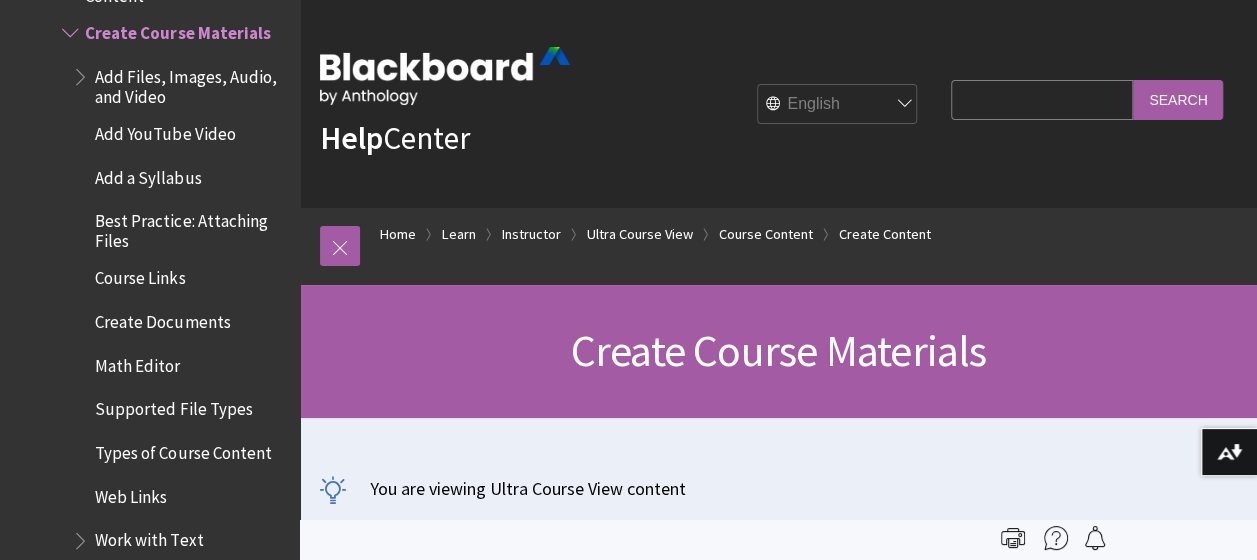 click on "Create Documents" at bounding box center [162, 318] 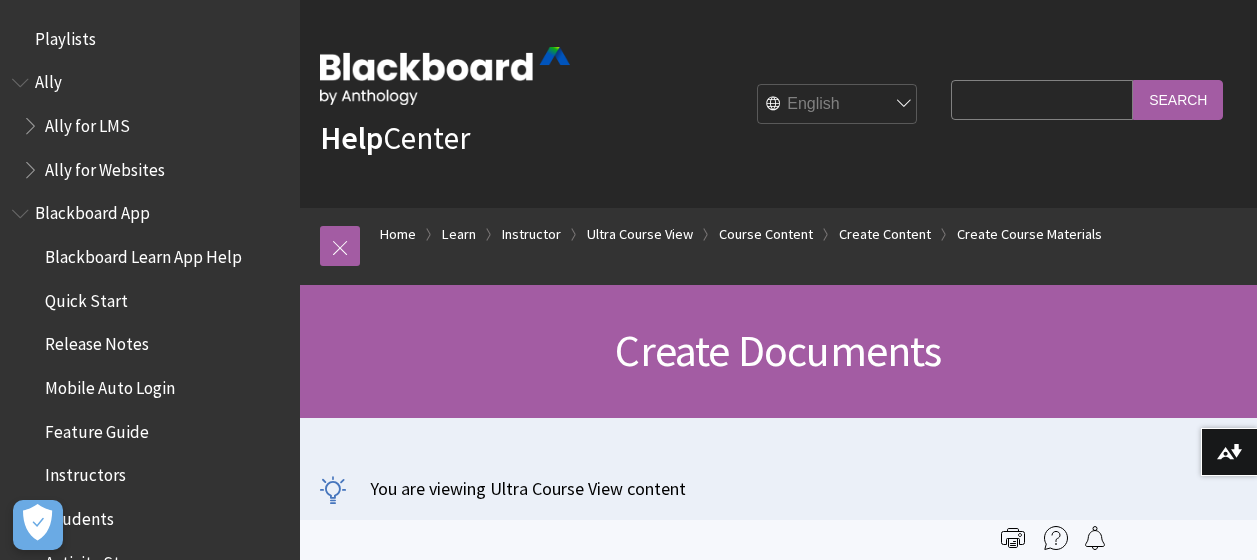 scroll, scrollTop: 0, scrollLeft: 0, axis: both 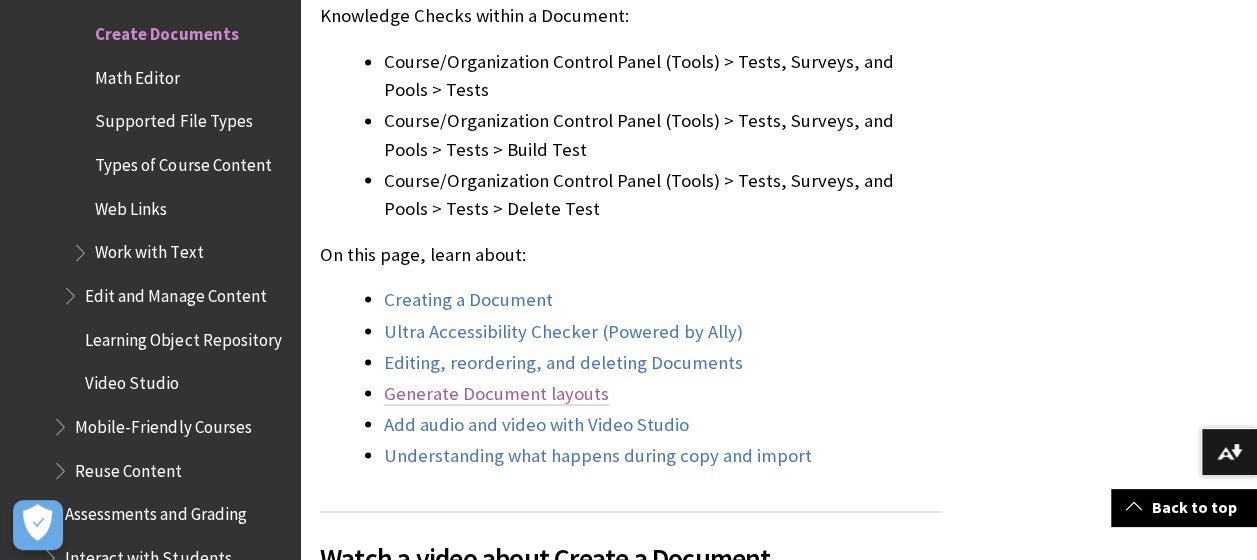 click on "Generate Document layouts" at bounding box center [496, 393] 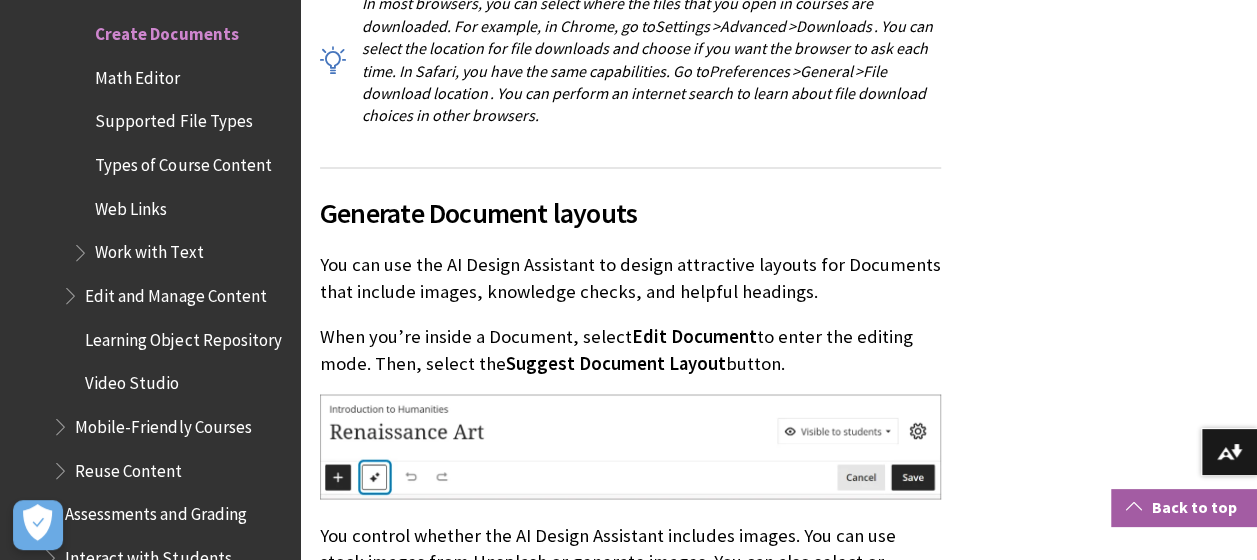 click on "Back to top" at bounding box center (1184, 507) 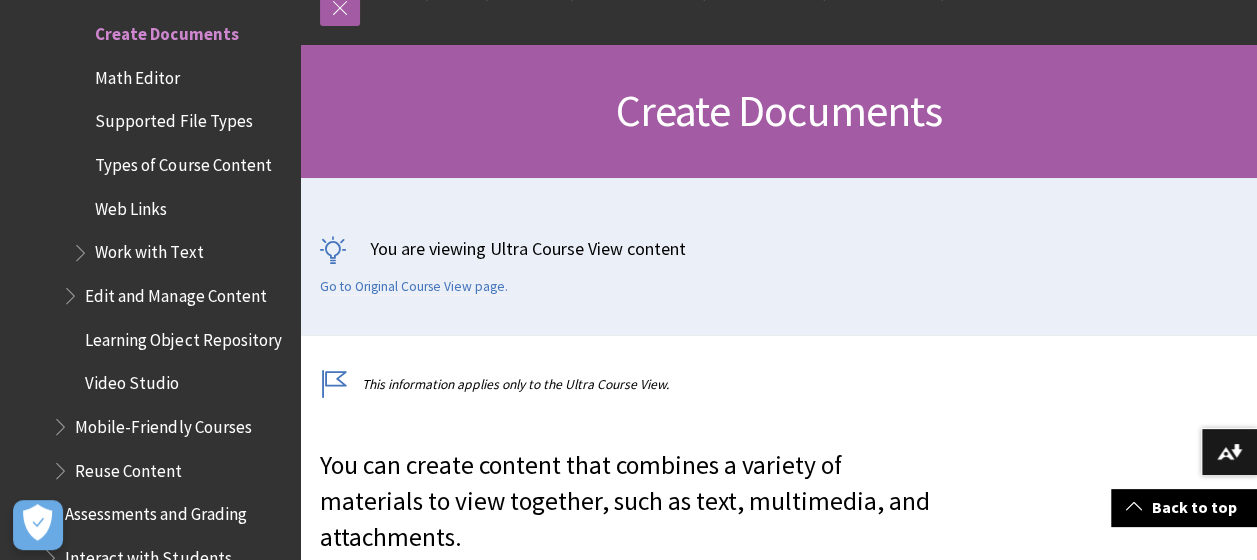 scroll, scrollTop: 266, scrollLeft: 0, axis: vertical 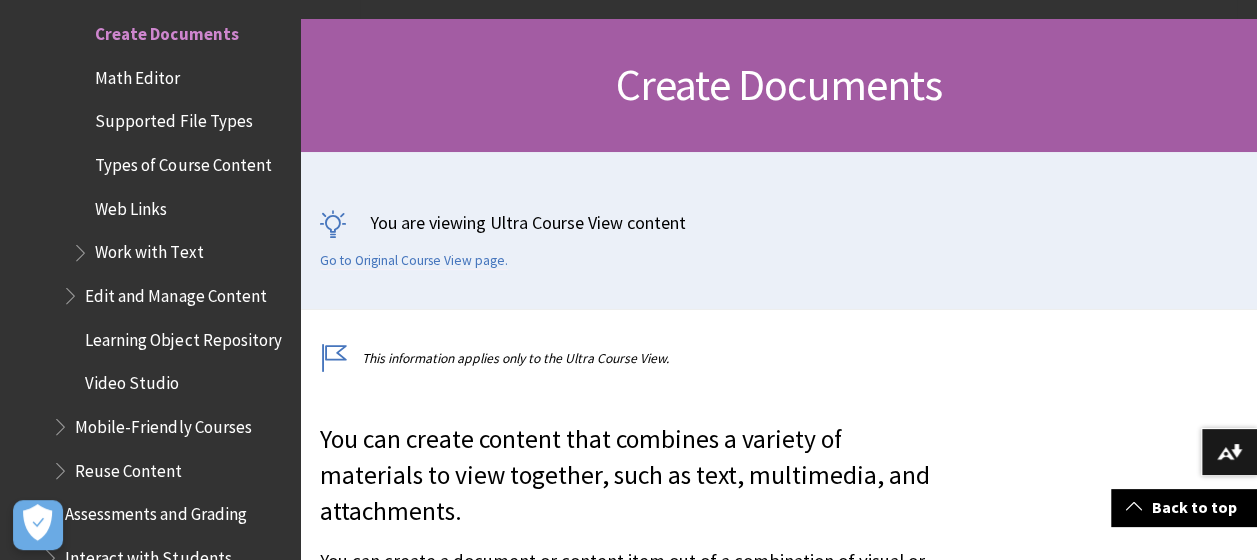 click on "Types of Course Content" at bounding box center (183, 161) 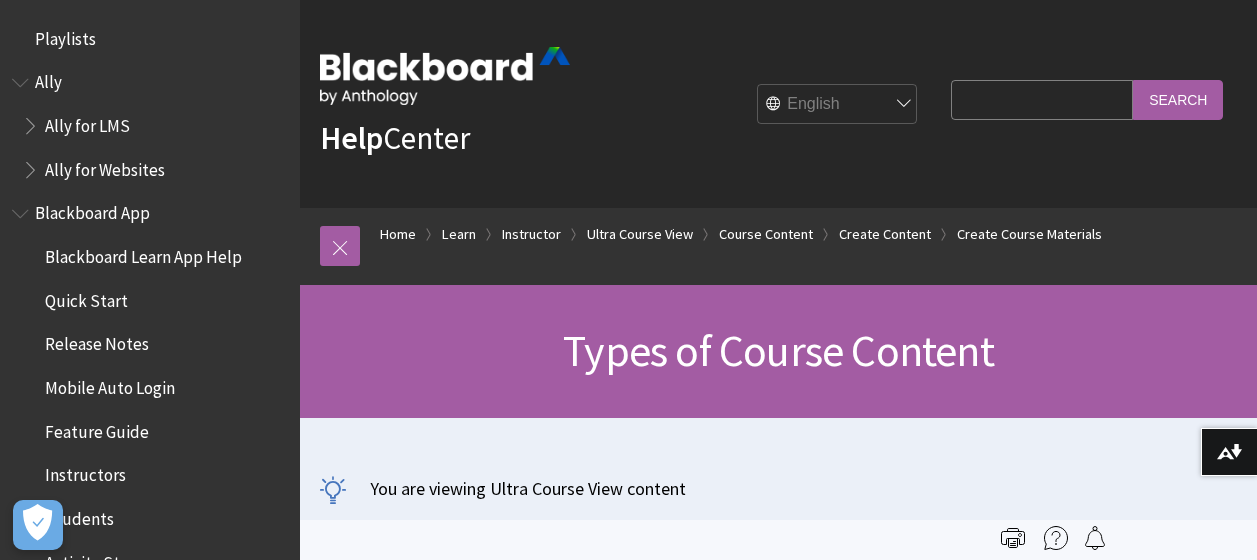 scroll, scrollTop: 0, scrollLeft: 0, axis: both 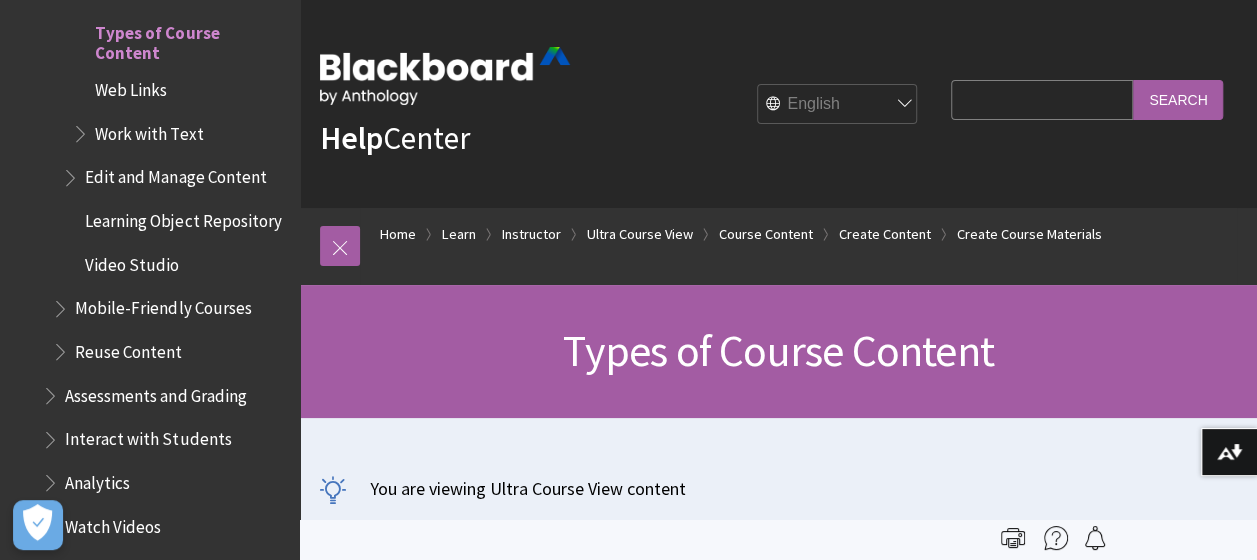 click on "Work with Text" at bounding box center (149, 130) 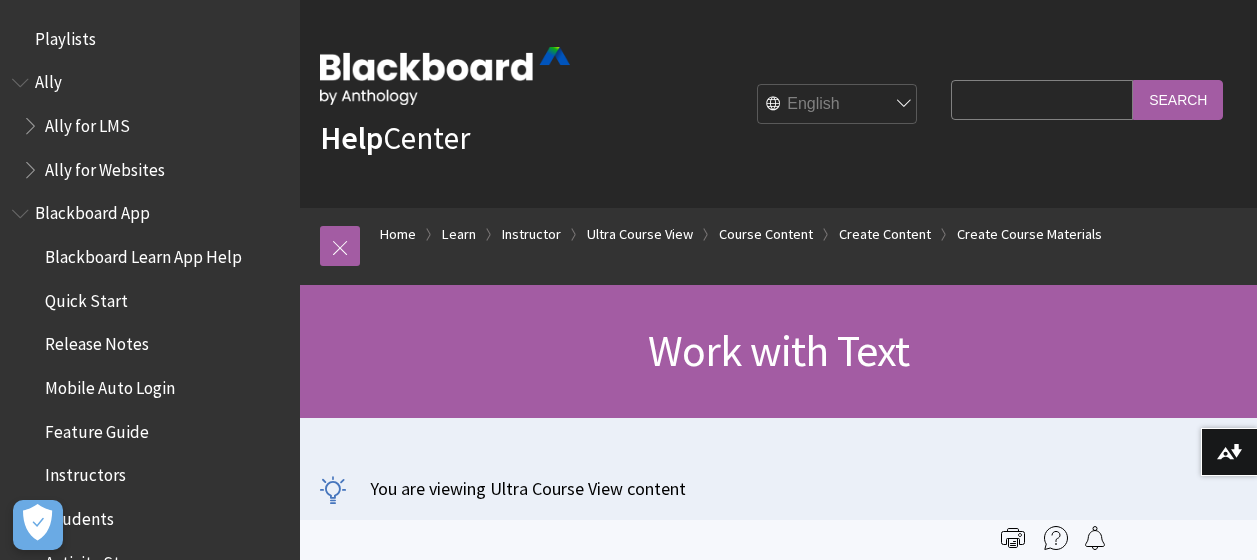 scroll, scrollTop: 0, scrollLeft: 0, axis: both 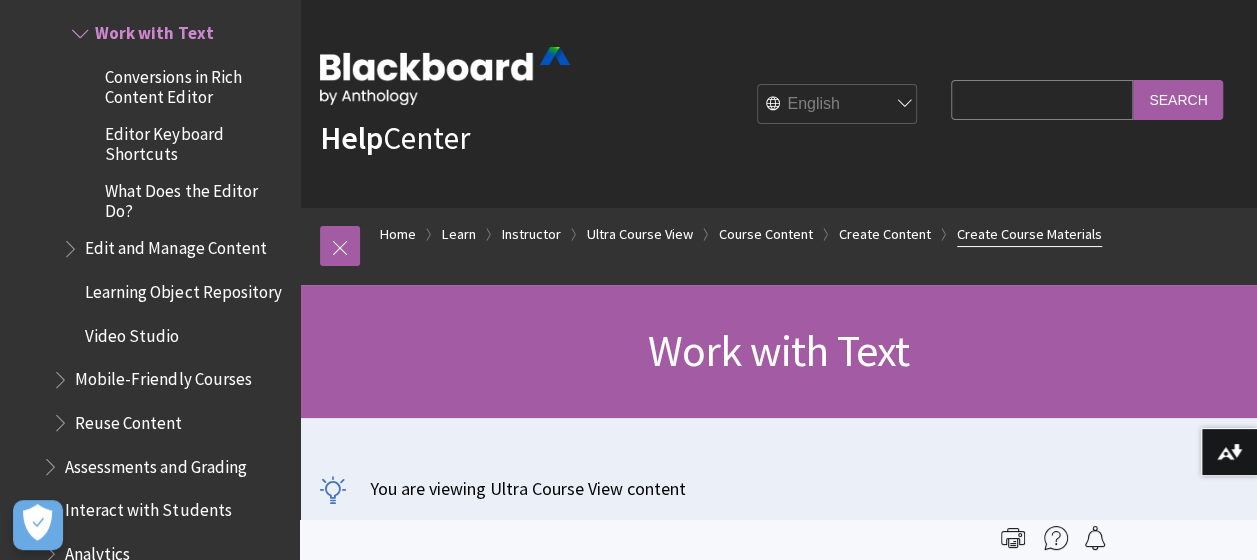 click on "Create Course Materials" at bounding box center [1029, 234] 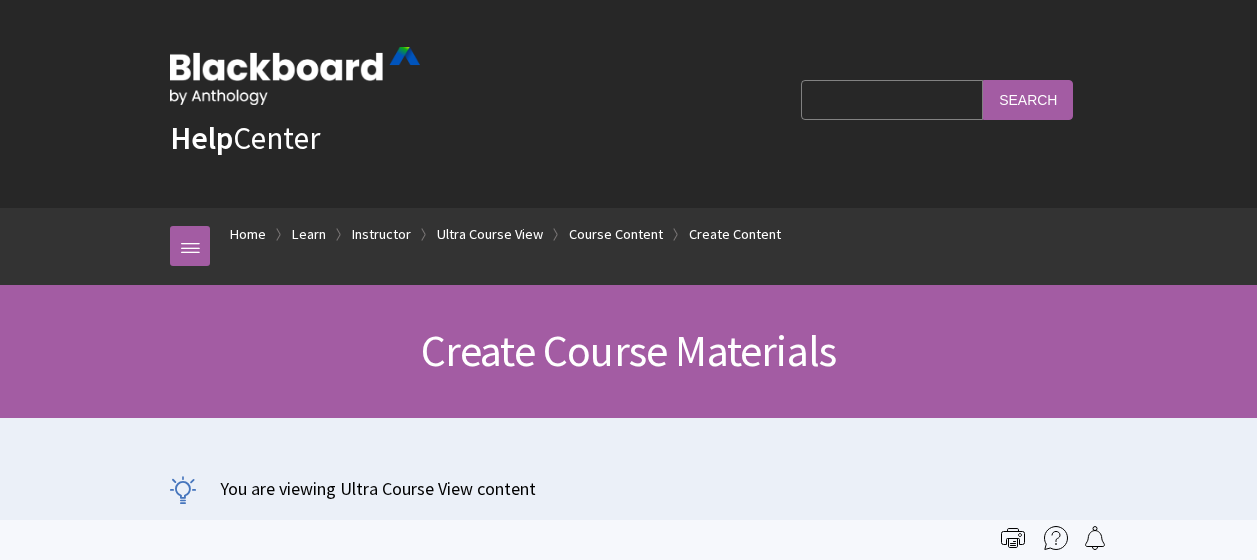 scroll, scrollTop: 0, scrollLeft: 0, axis: both 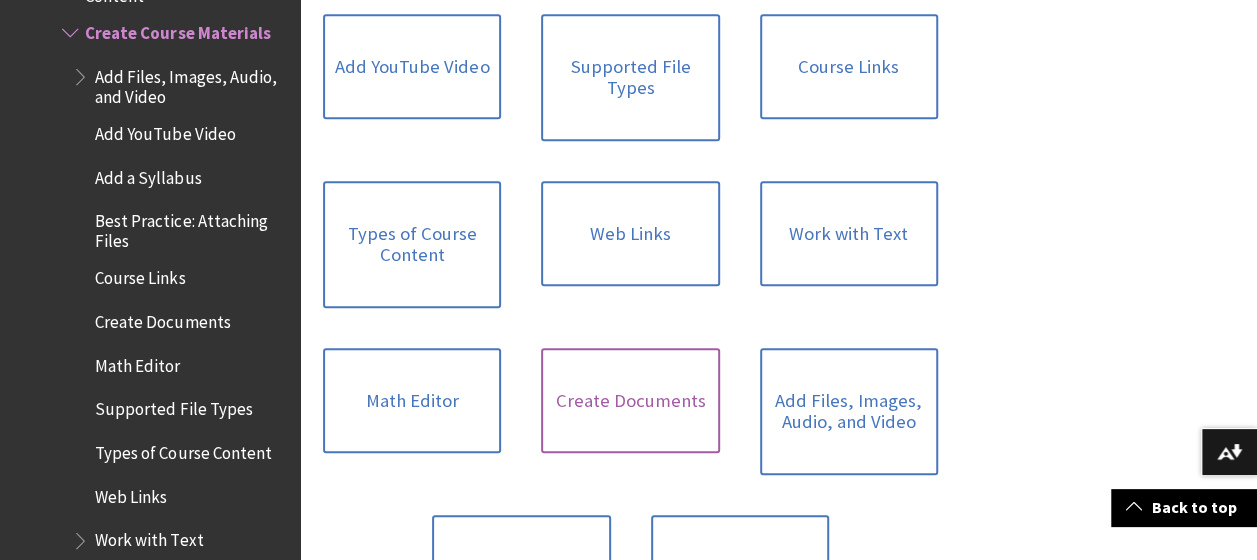 click on "Create Documents" at bounding box center (630, 401) 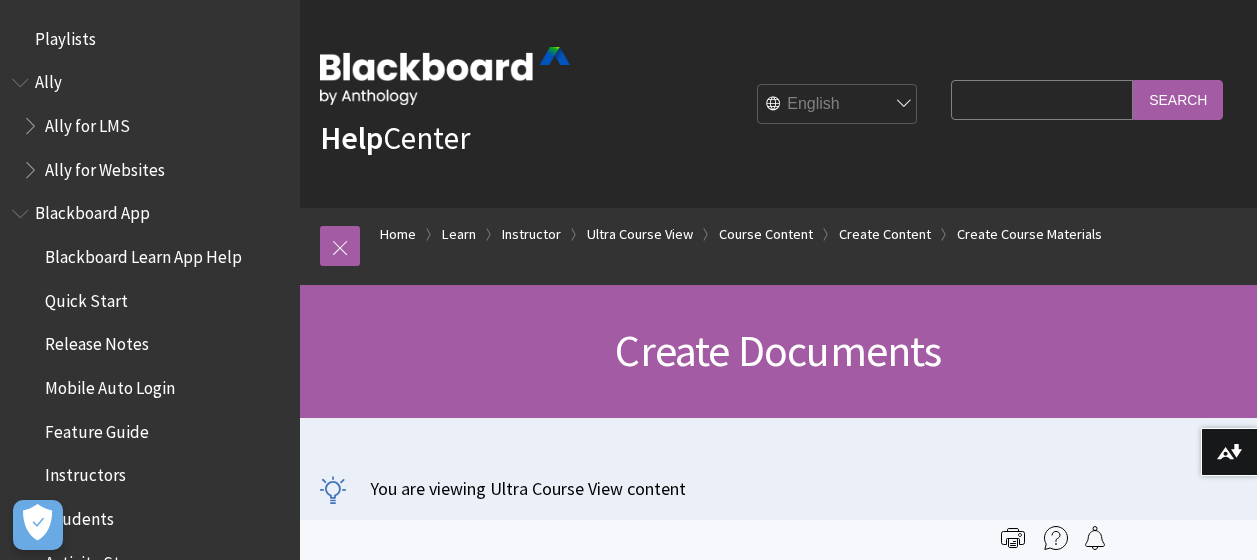 scroll, scrollTop: 0, scrollLeft: 0, axis: both 